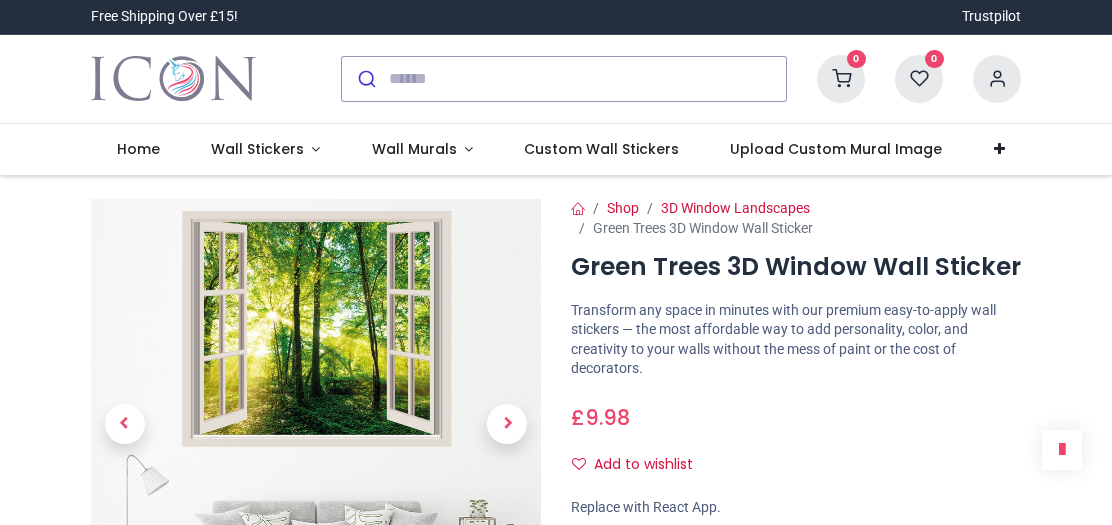 scroll, scrollTop: 0, scrollLeft: 0, axis: both 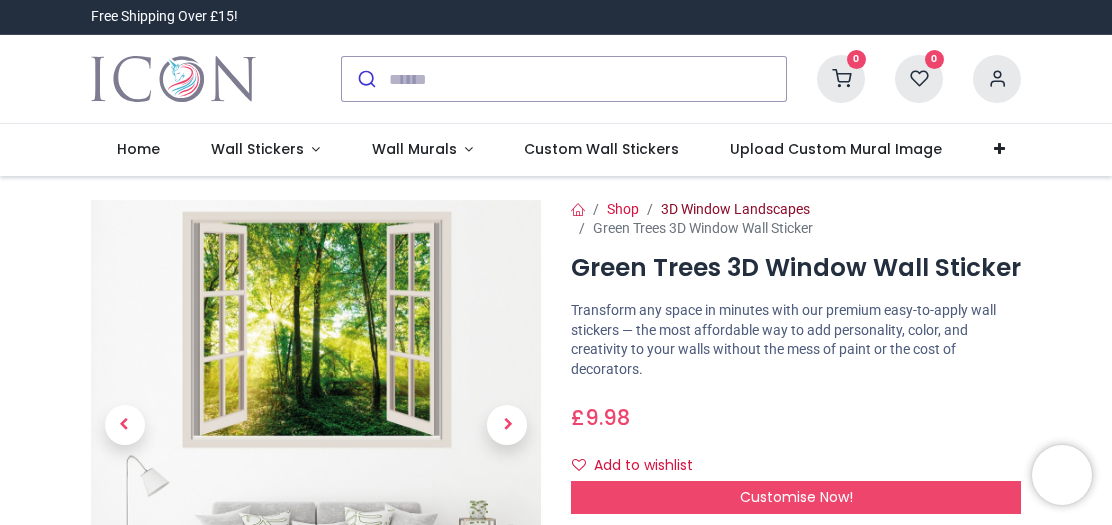 click on "3D Window Landscapes" at bounding box center (735, 209) 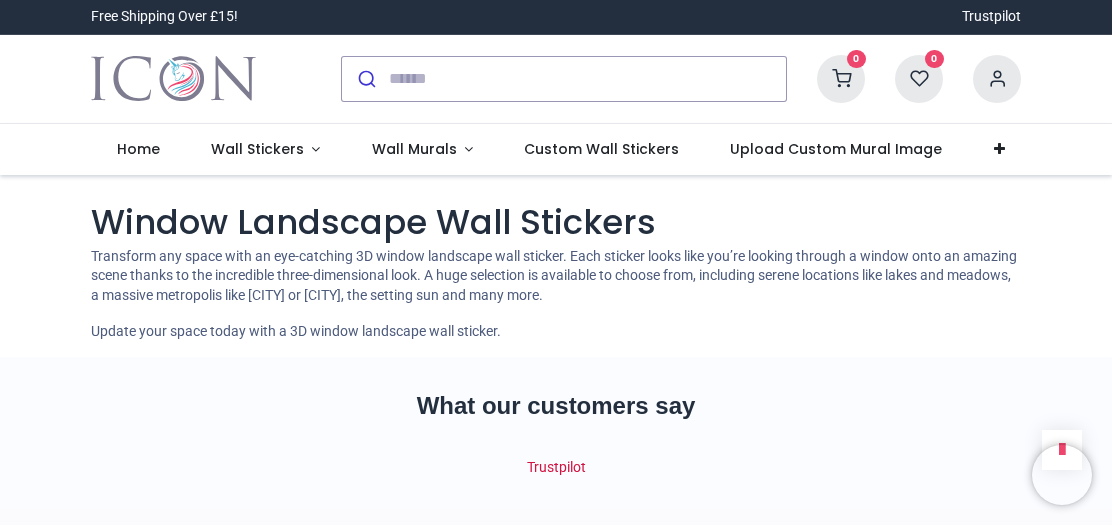 scroll, scrollTop: 0, scrollLeft: 0, axis: both 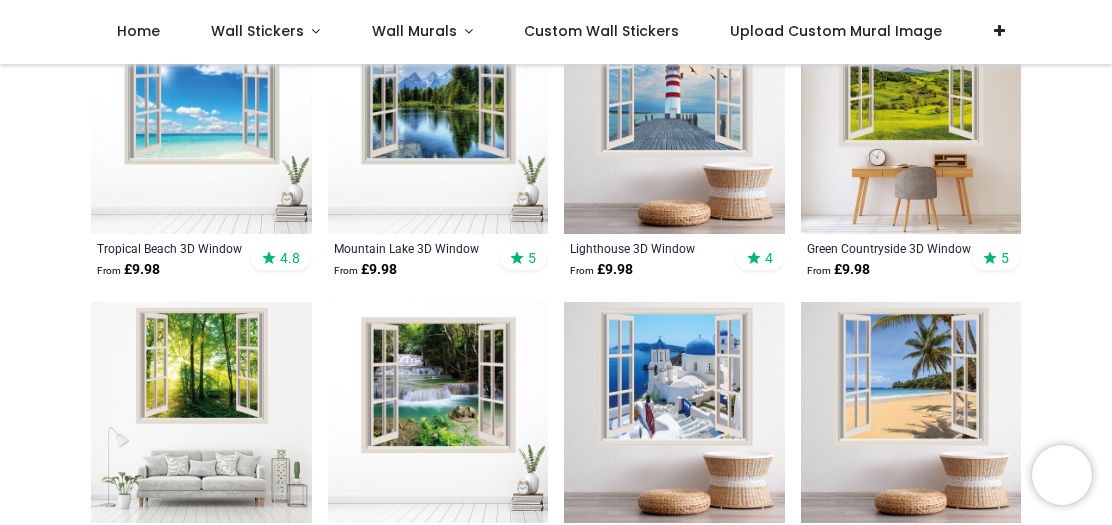 click at bounding box center [674, 124] 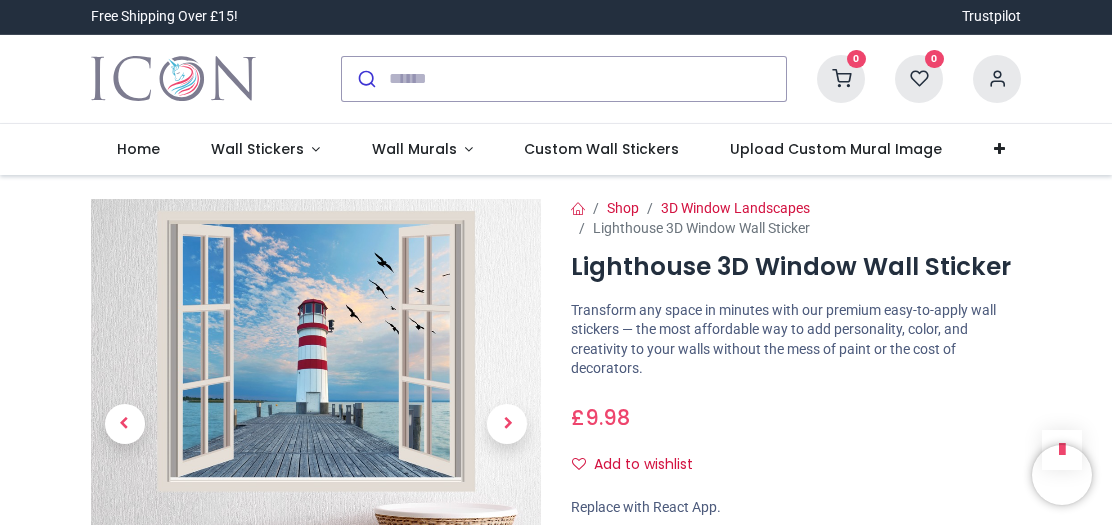 scroll, scrollTop: 0, scrollLeft: 0, axis: both 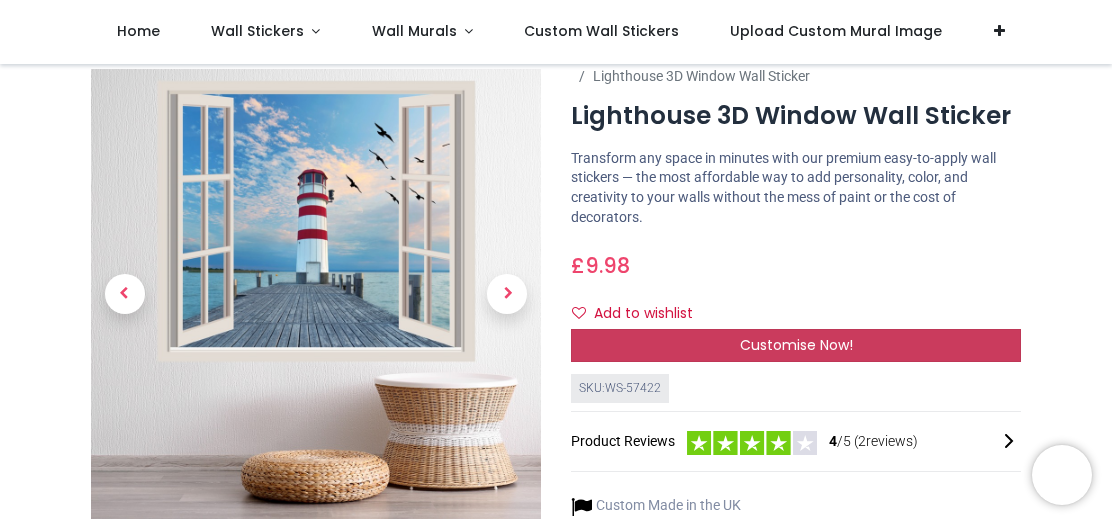 click on "Customise Now!" at bounding box center [796, 346] 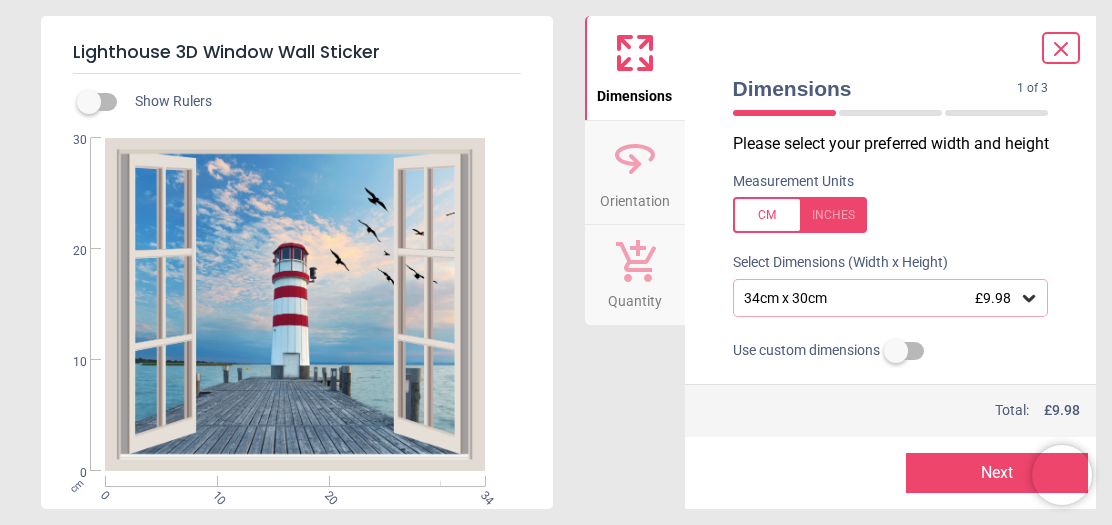 click on "34cm  x  30cm       £9.98" at bounding box center (881, 298) 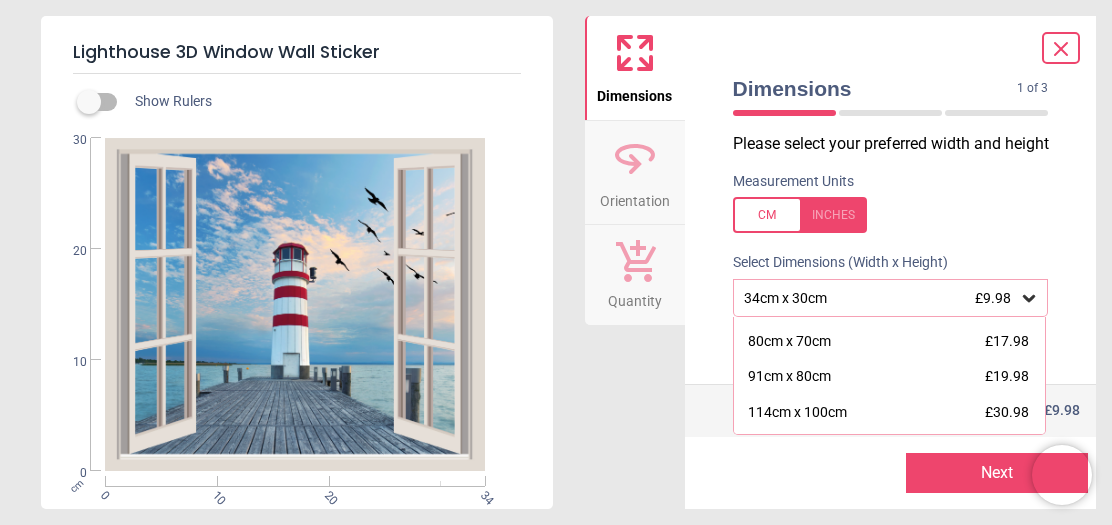 scroll, scrollTop: 204, scrollLeft: 0, axis: vertical 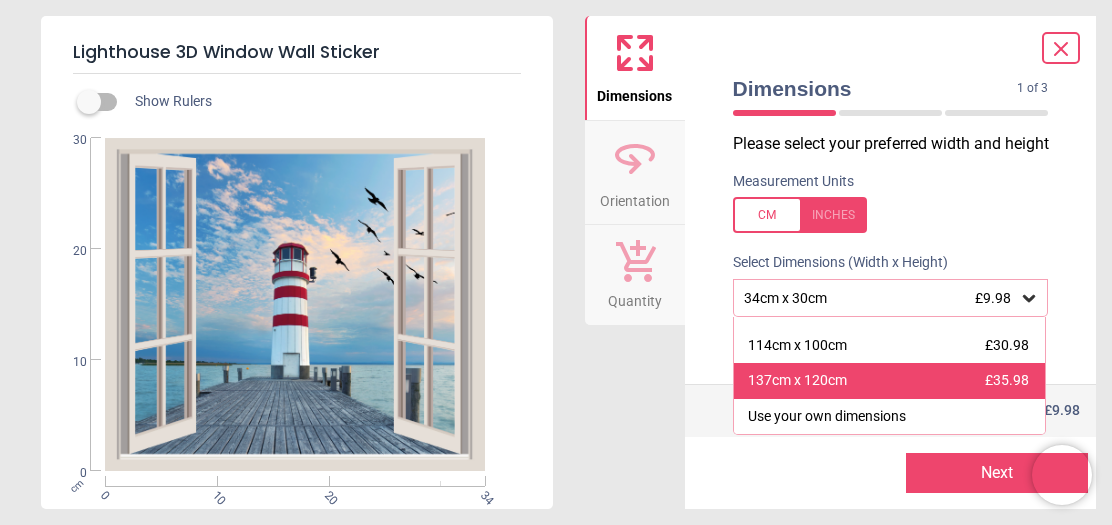 click on "137cm  x  120cm" at bounding box center (797, 381) 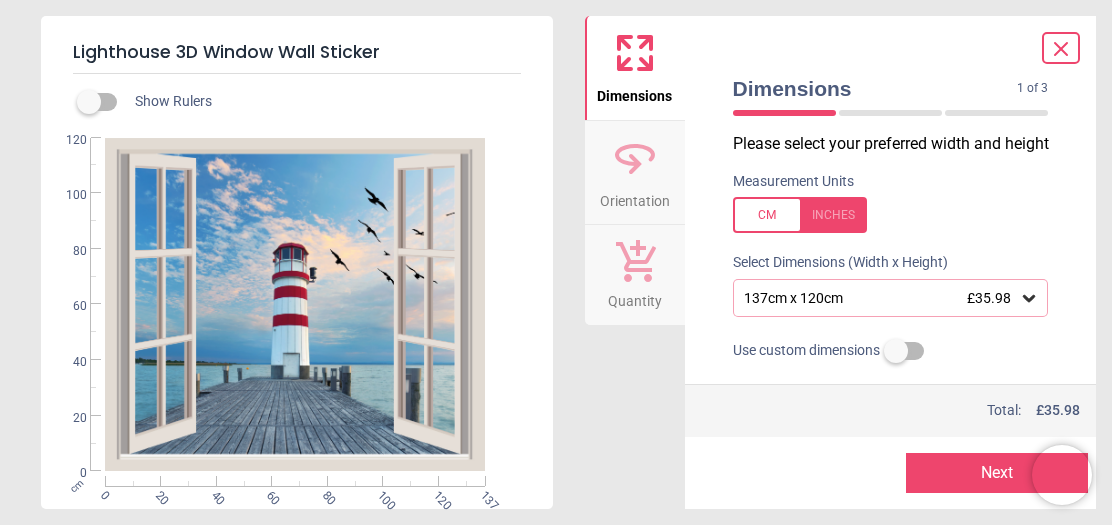 scroll, scrollTop: 37, scrollLeft: 0, axis: vertical 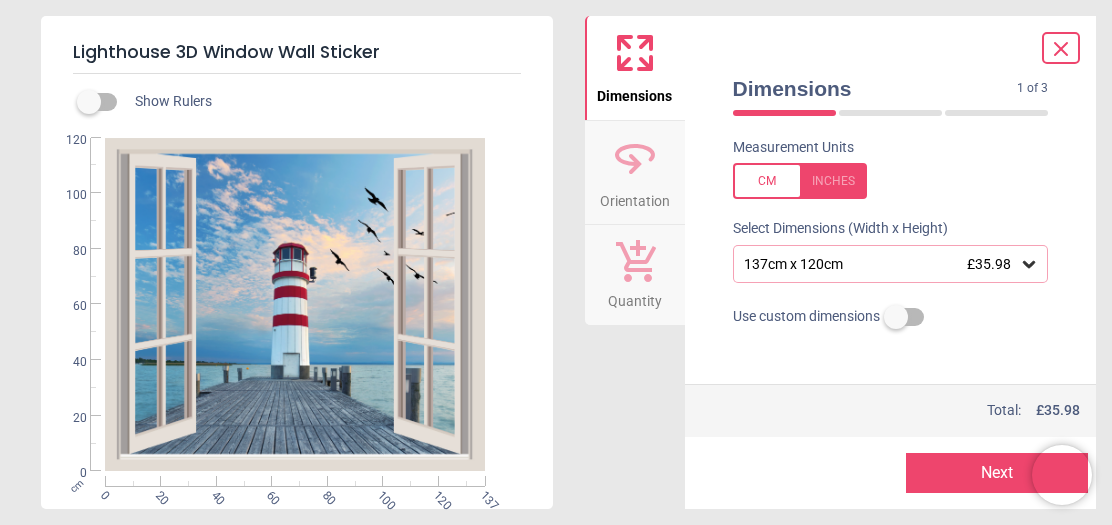 click on "Orientation" at bounding box center [635, 197] 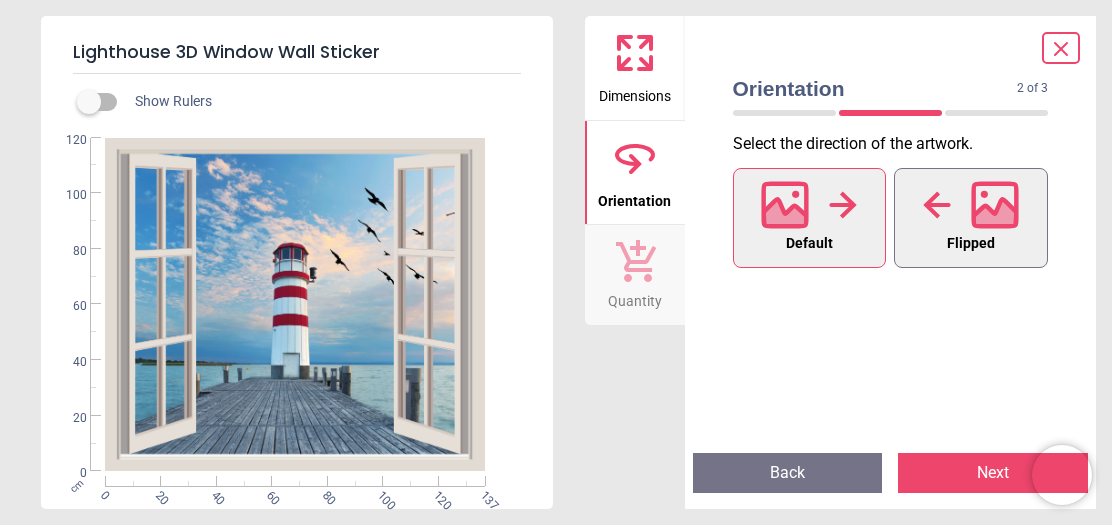 click on "Flipped" at bounding box center [971, 218] 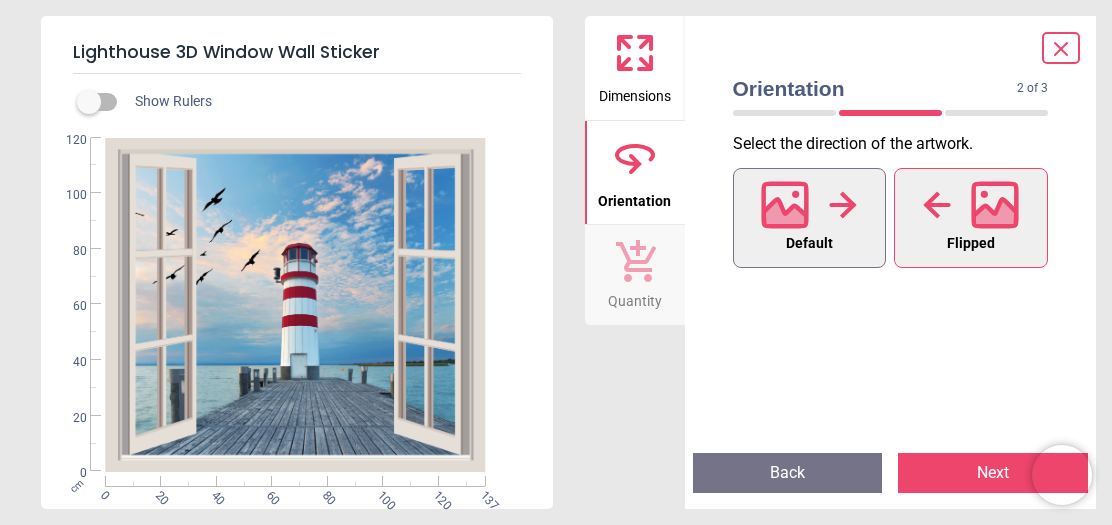 click on "Default" at bounding box center [809, 244] 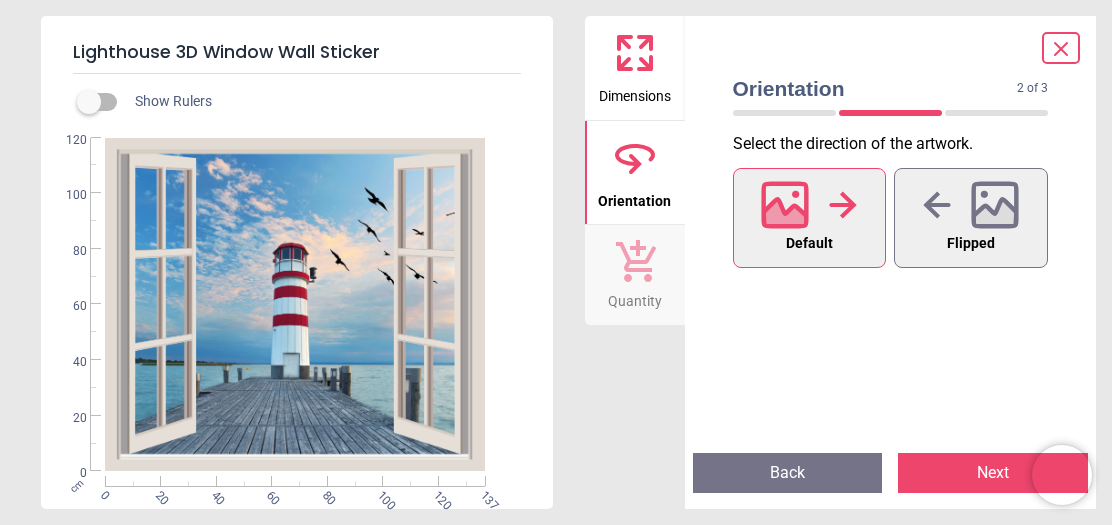 click 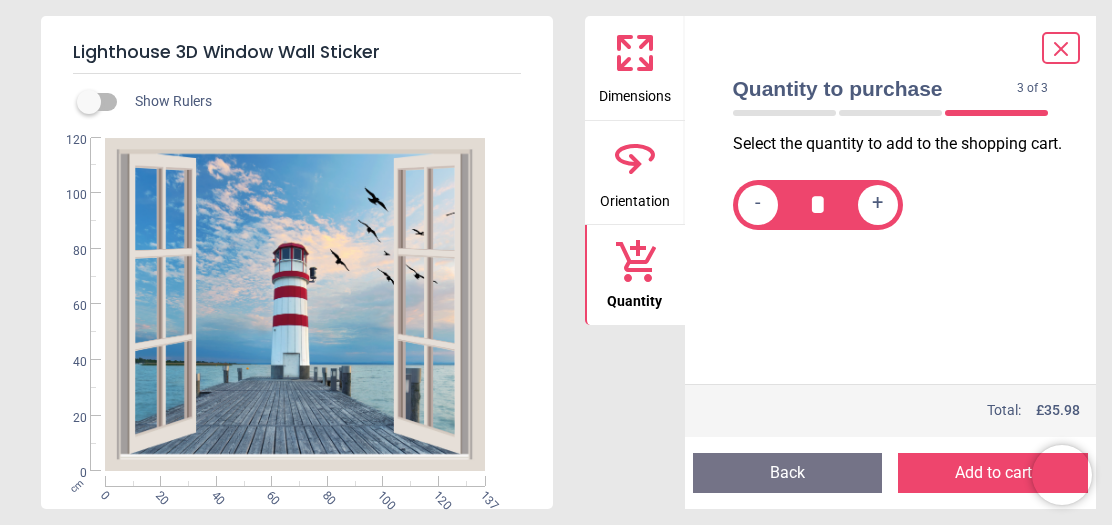 click on "Add to cart" at bounding box center (993, 473) 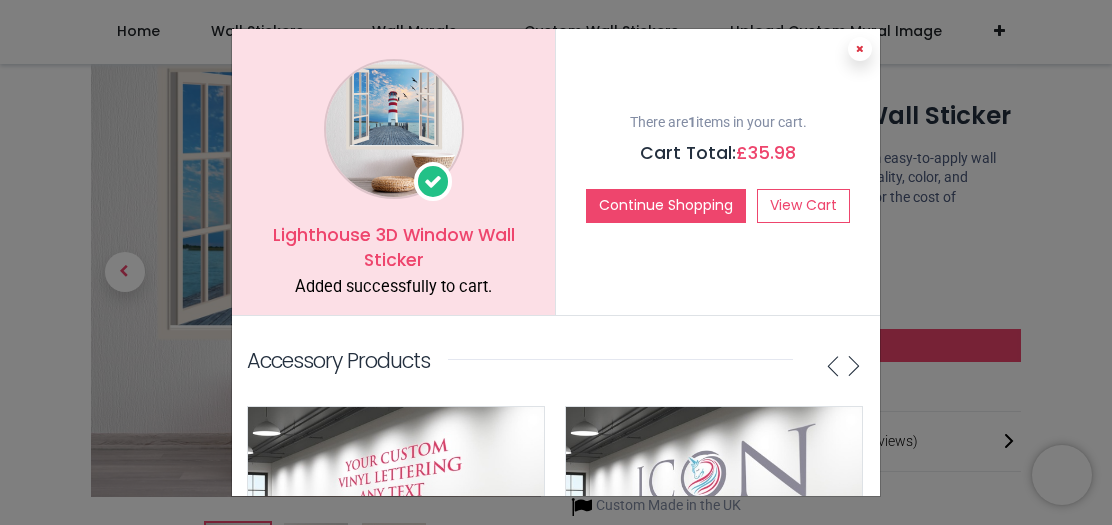 click at bounding box center (860, 49) 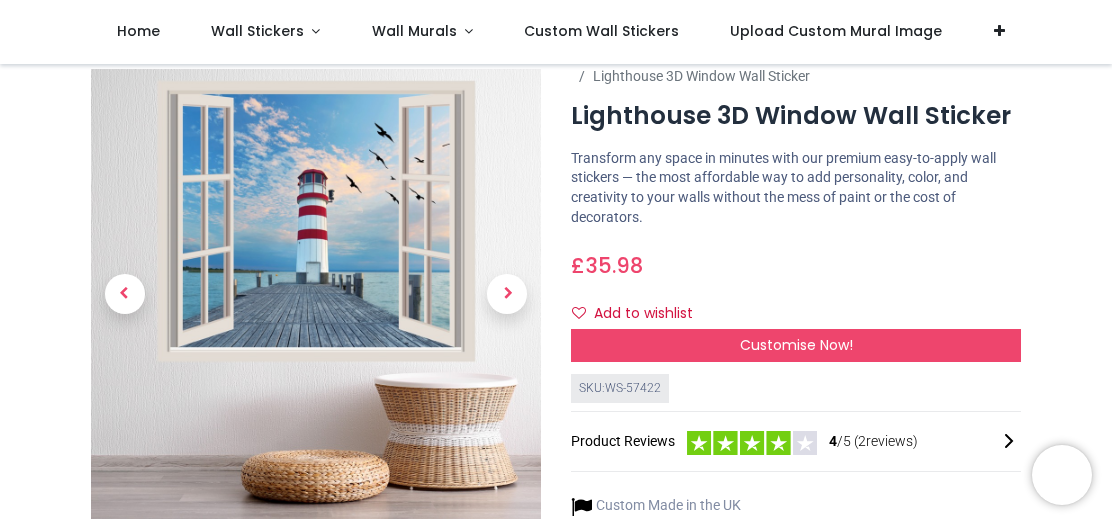 scroll, scrollTop: 0, scrollLeft: 0, axis: both 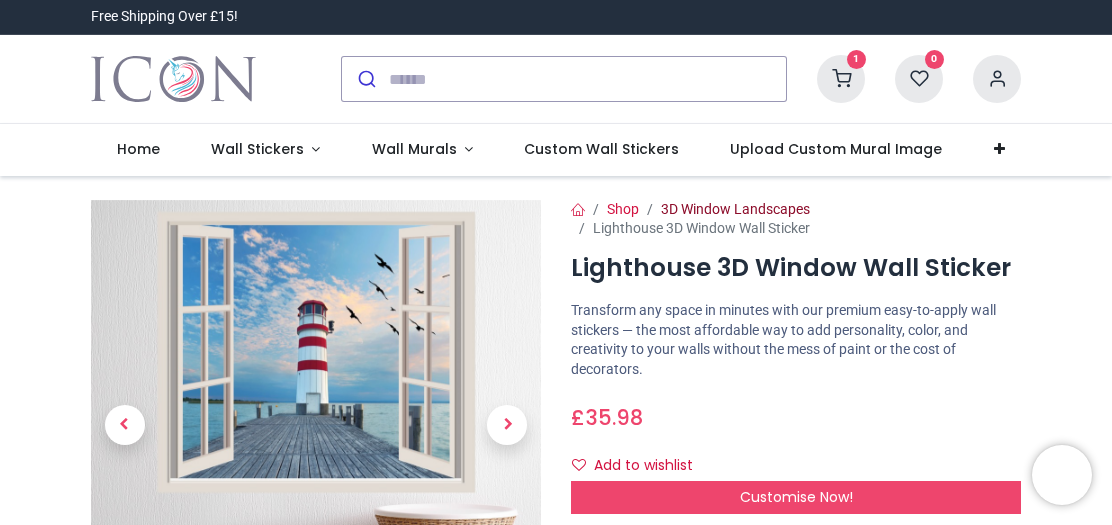 click on "3D Window Landscapes" at bounding box center (735, 209) 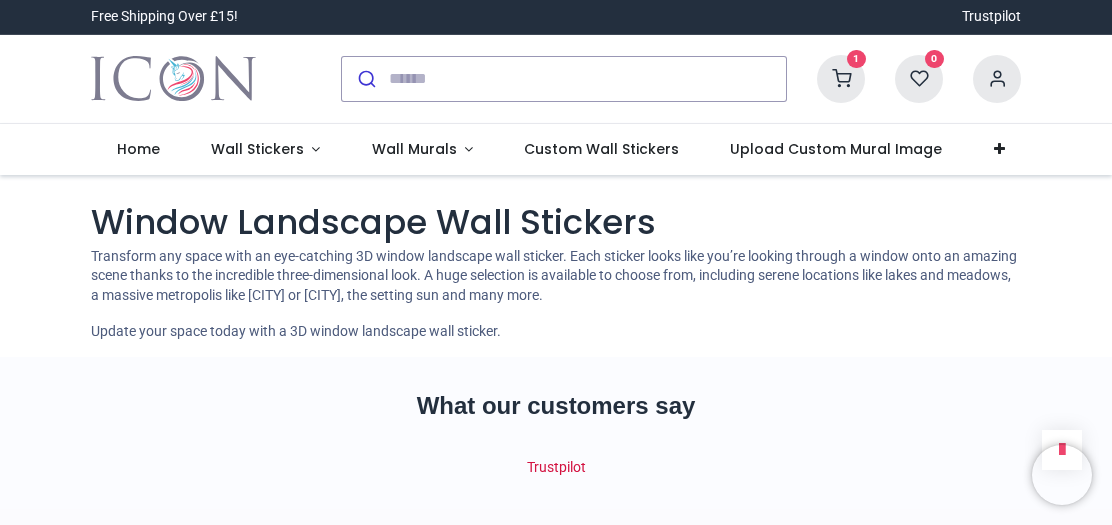 scroll, scrollTop: 0, scrollLeft: 0, axis: both 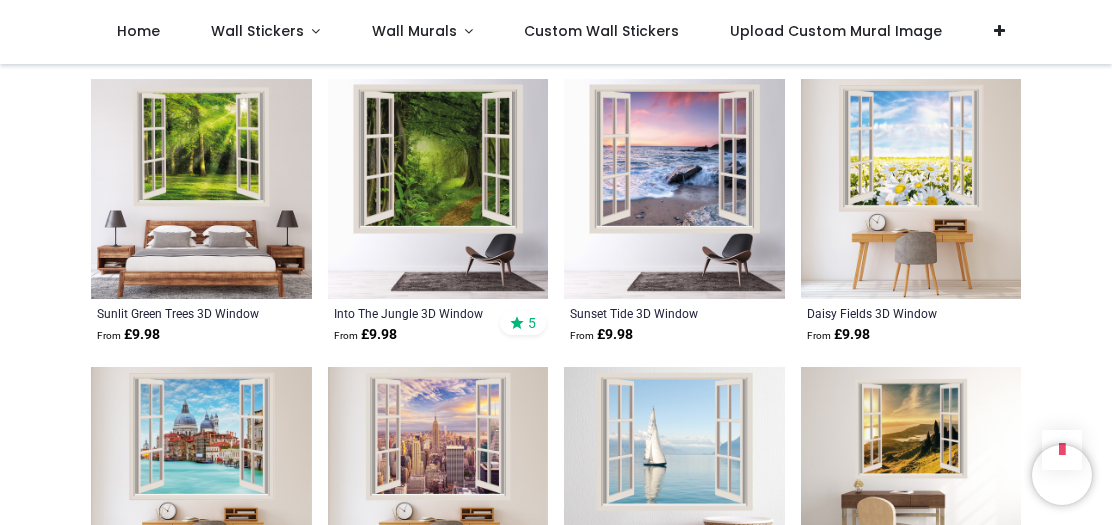 click at bounding box center (911, 189) 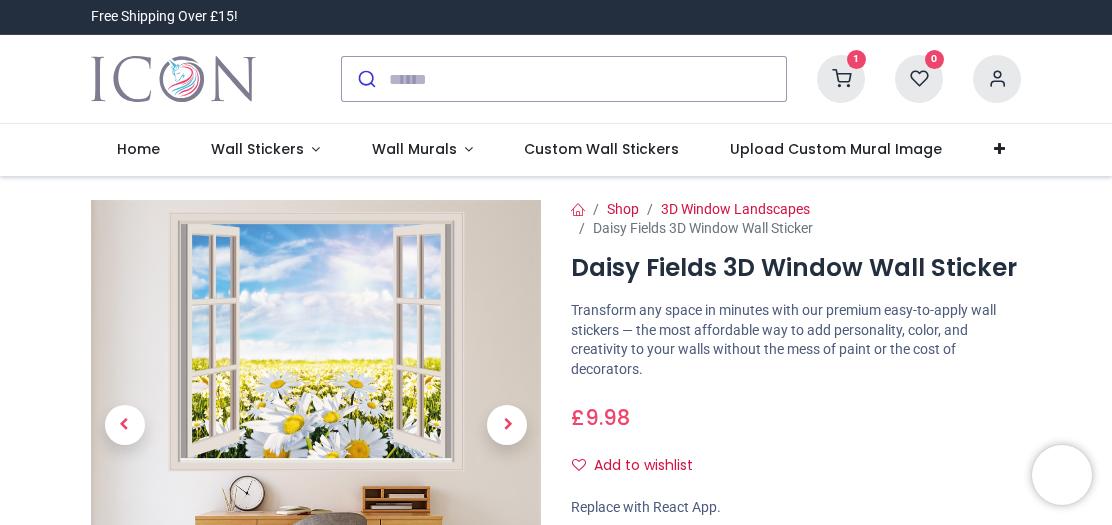 scroll, scrollTop: 0, scrollLeft: 0, axis: both 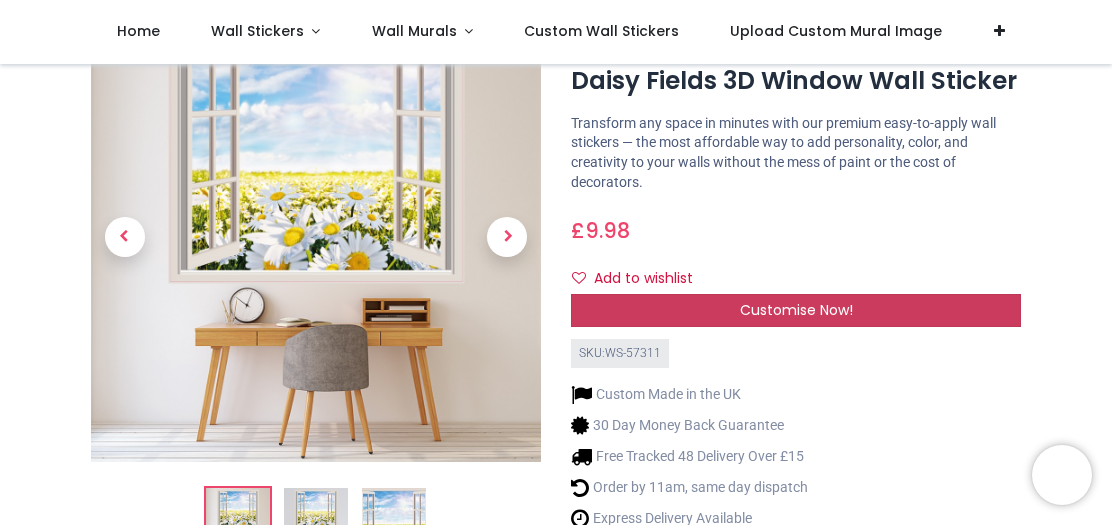 click on "Customise Now!" at bounding box center [796, 310] 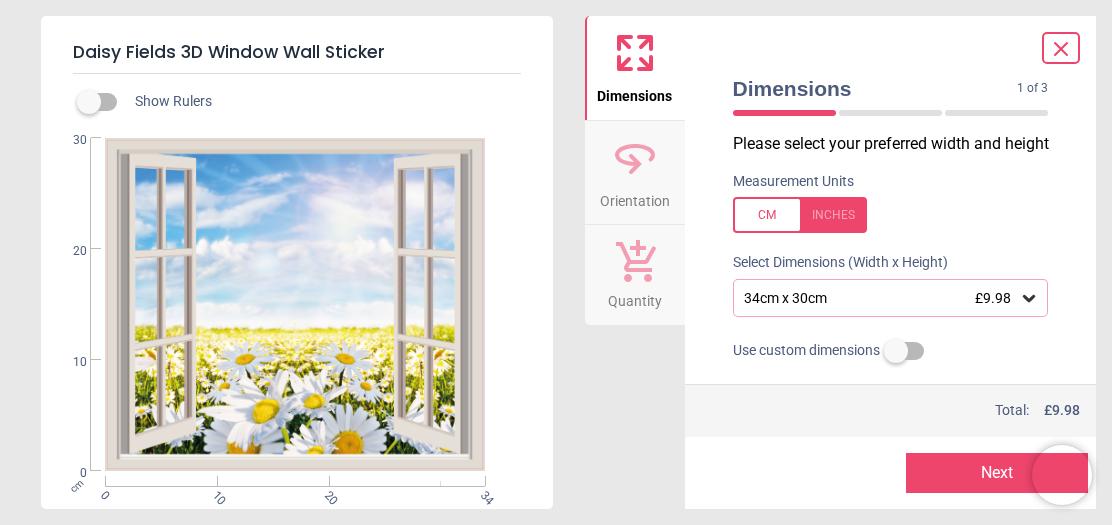 click on "34cm  x  30cm       £9.98" at bounding box center [881, 298] 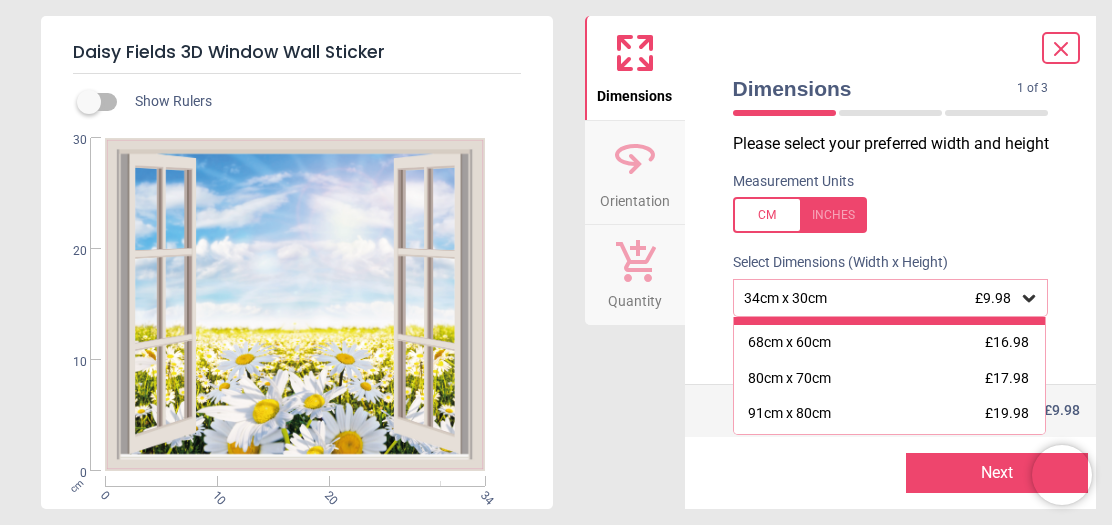 scroll, scrollTop: 204, scrollLeft: 0, axis: vertical 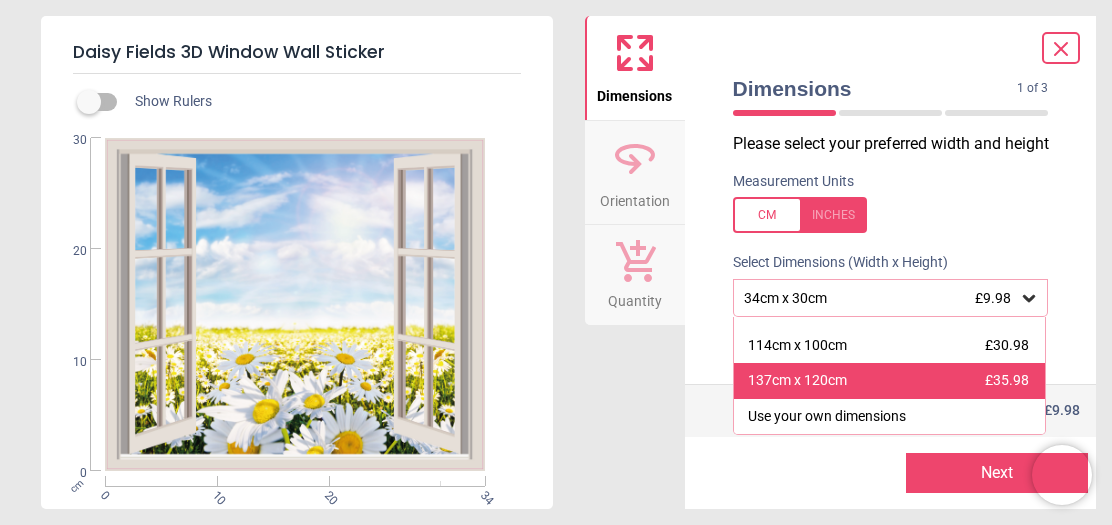 click on "137cm  x  120cm" at bounding box center (797, 381) 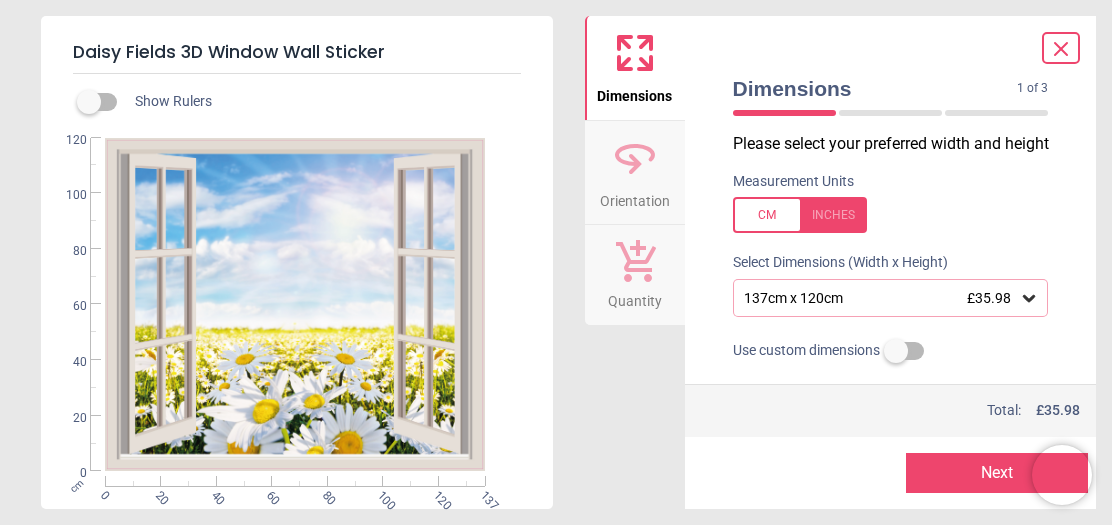 click on "Quantity" at bounding box center (635, 297) 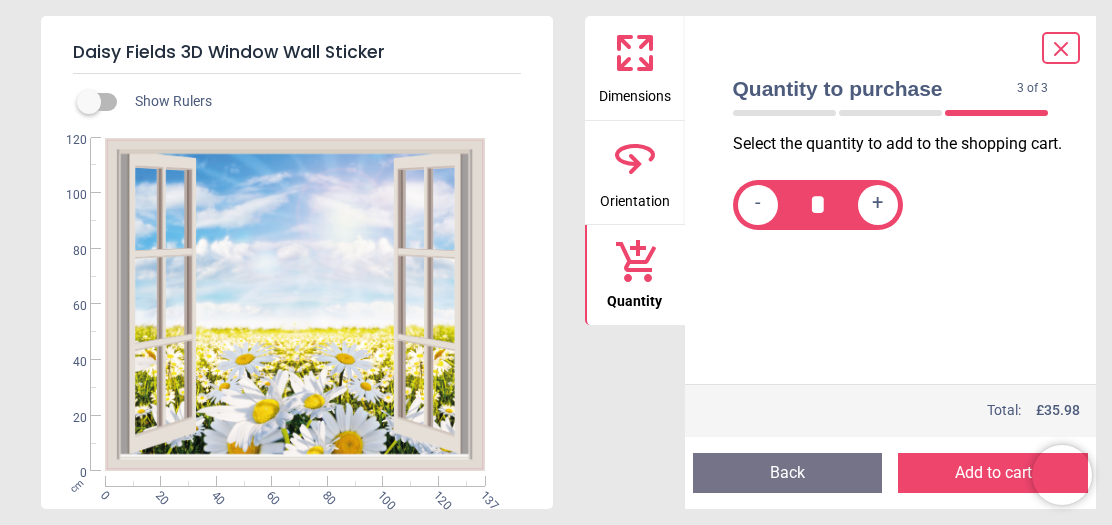 click on "Add to cart" at bounding box center [993, 473] 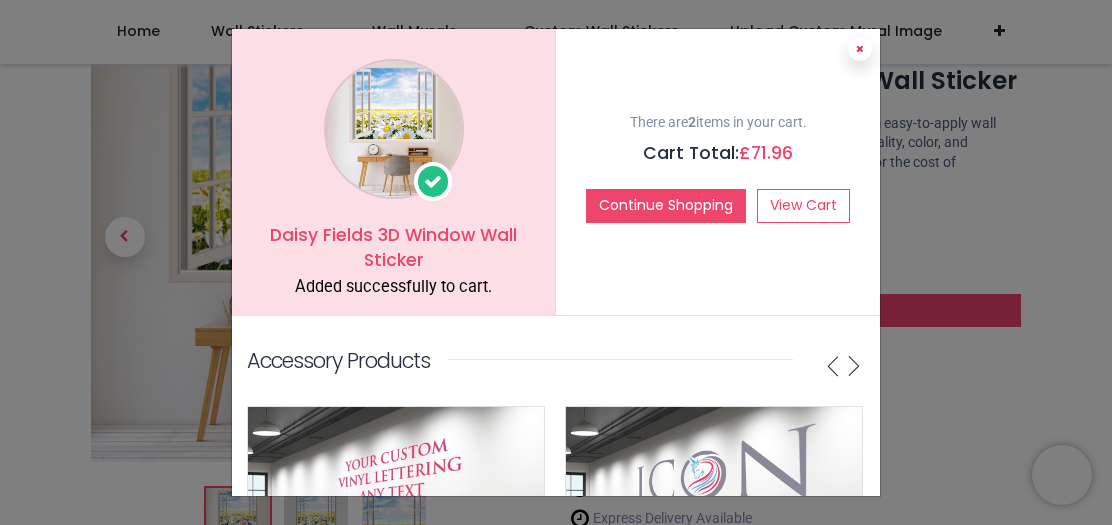 click at bounding box center (860, 49) 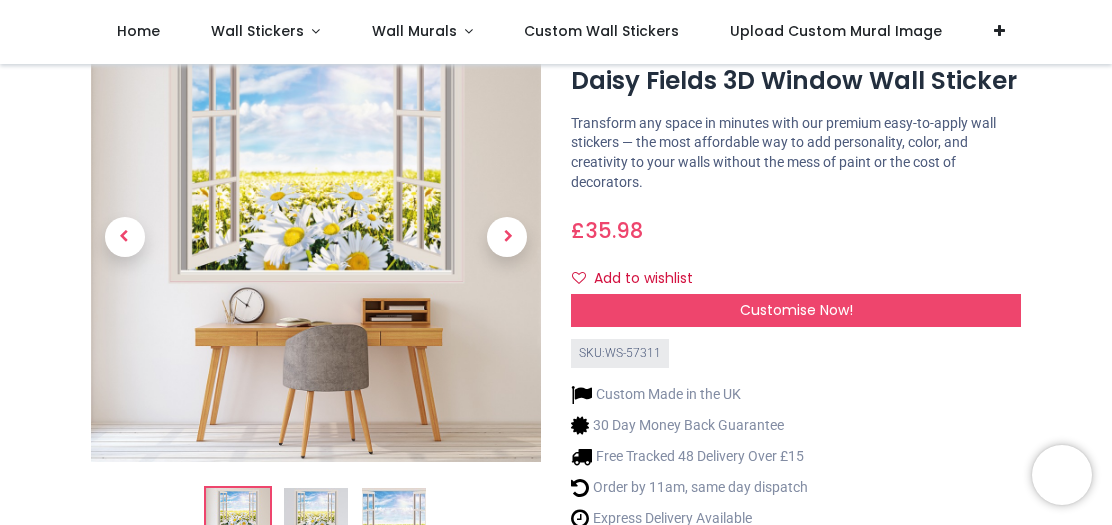 scroll, scrollTop: 0, scrollLeft: 0, axis: both 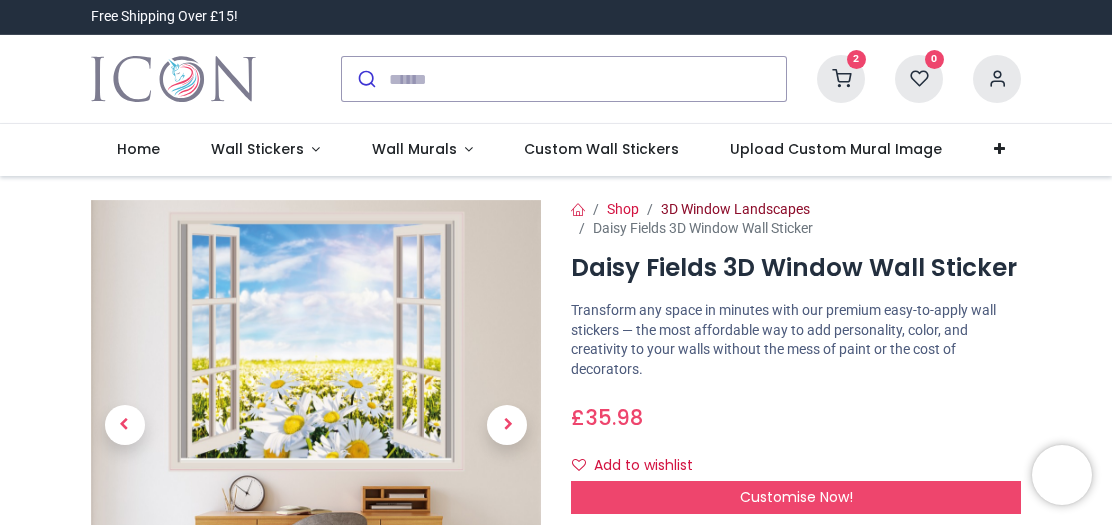click on "3D Window Landscapes" at bounding box center [735, 209] 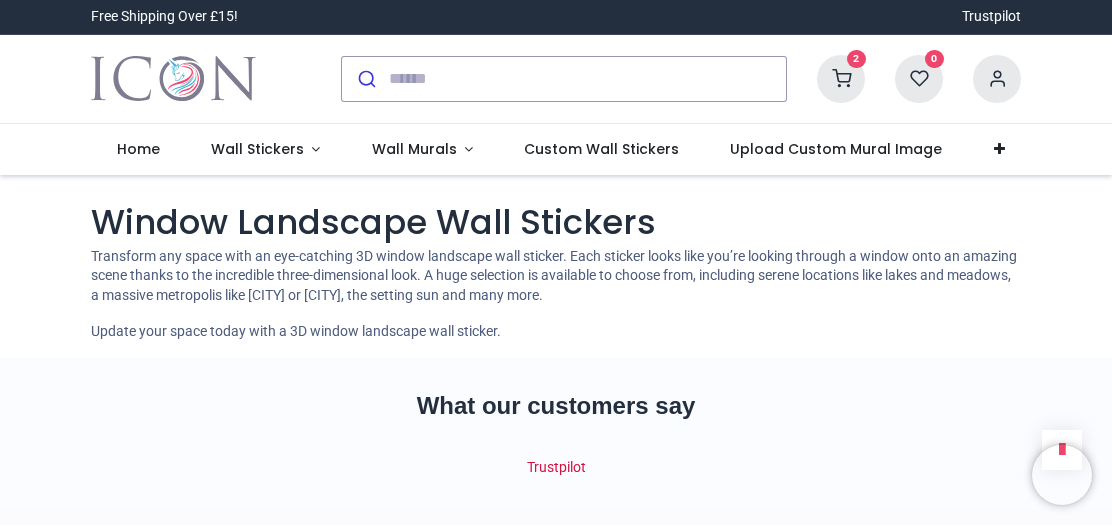 scroll, scrollTop: 0, scrollLeft: 0, axis: both 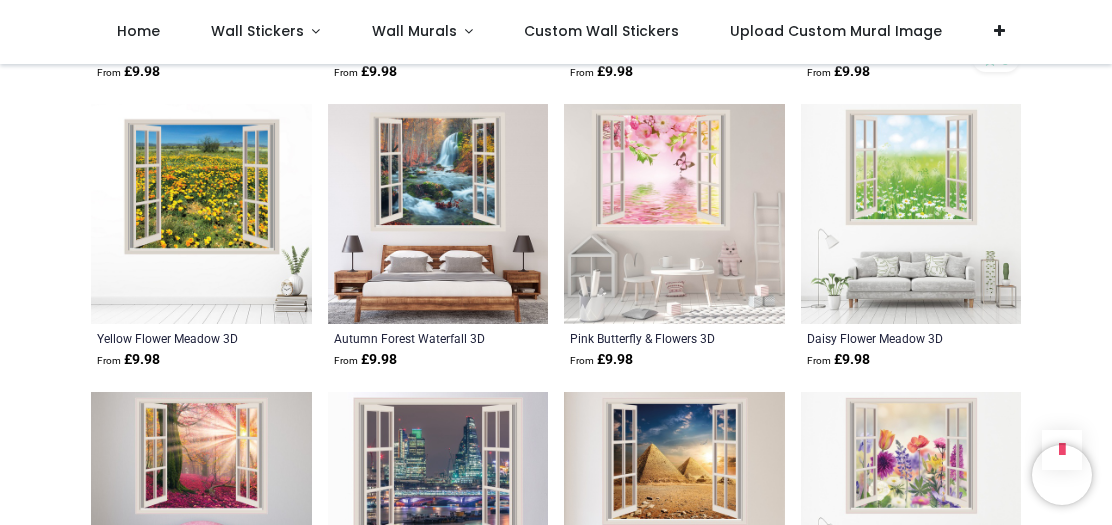 click at bounding box center [201, 214] 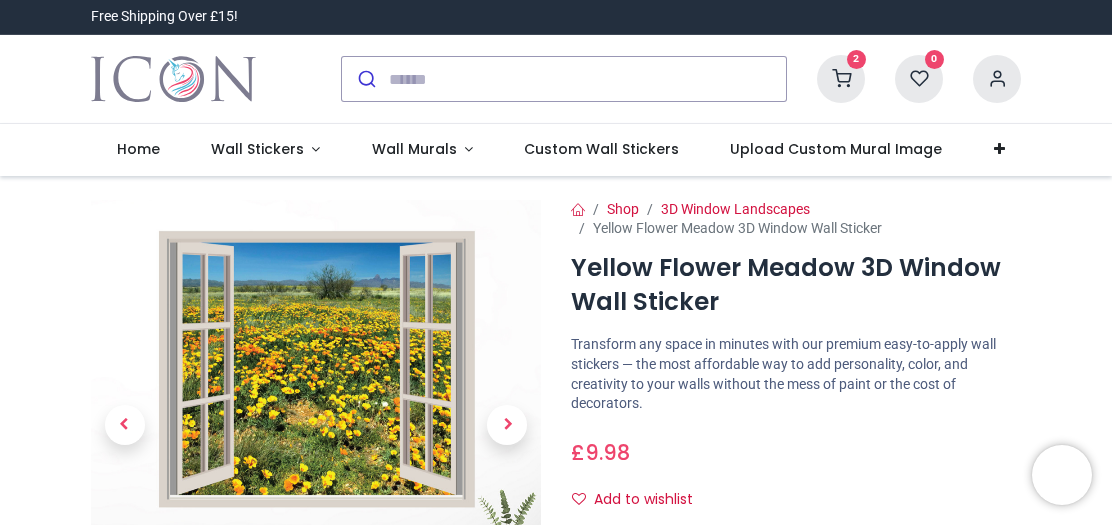 scroll, scrollTop: 0, scrollLeft: 0, axis: both 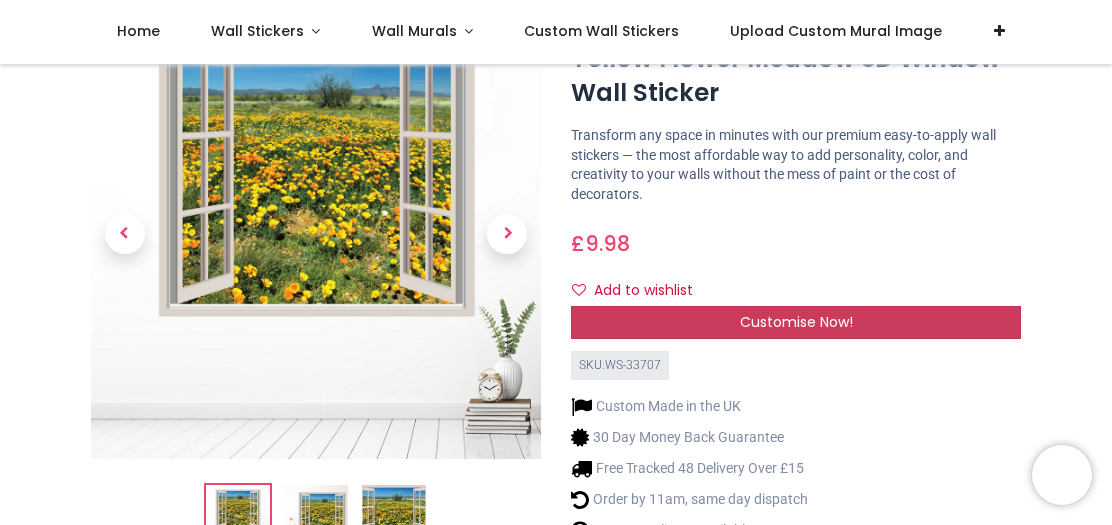 click on "Customise Now!" at bounding box center [796, 322] 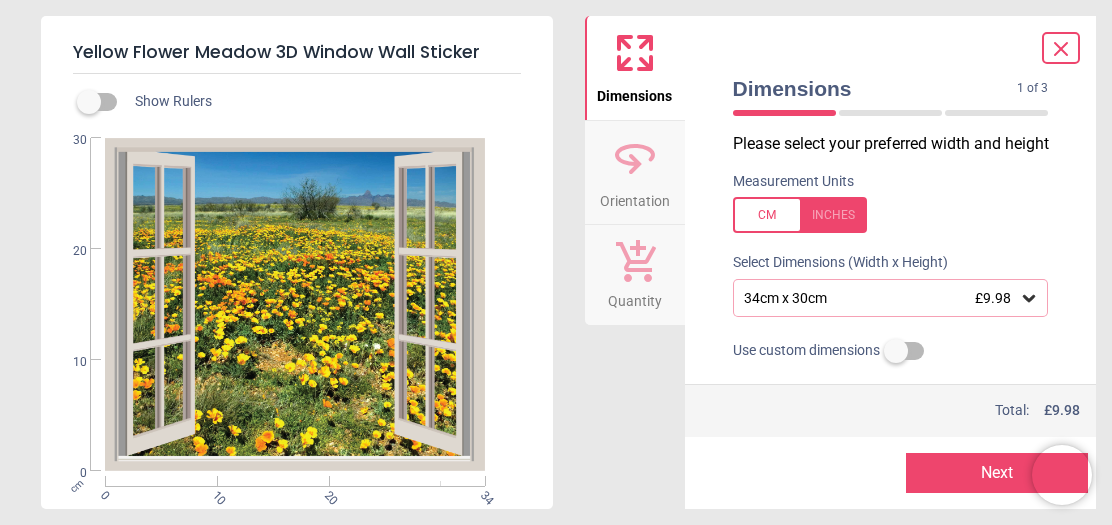 click on "Quantity" at bounding box center [635, 297] 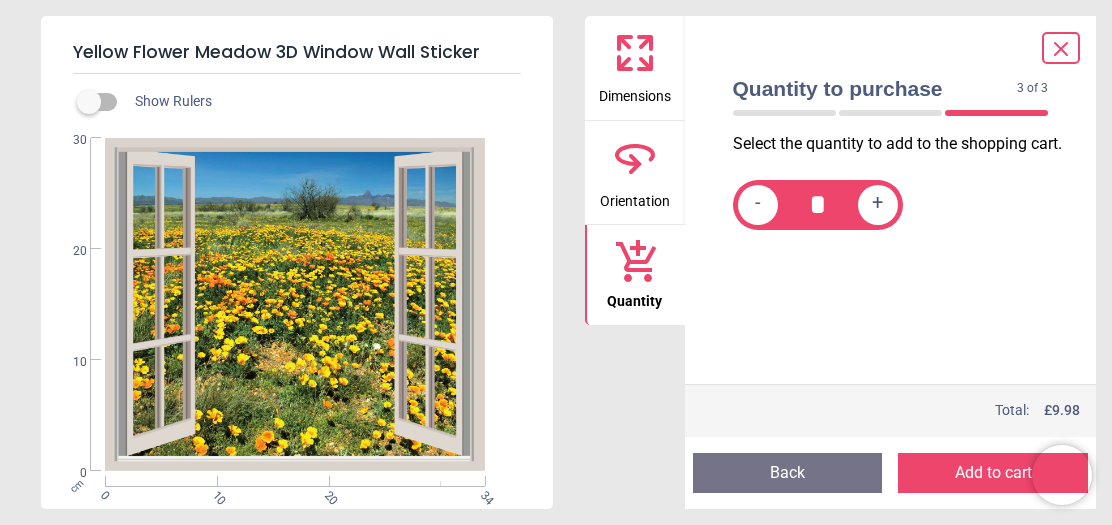 click on "Add to cart" at bounding box center (993, 473) 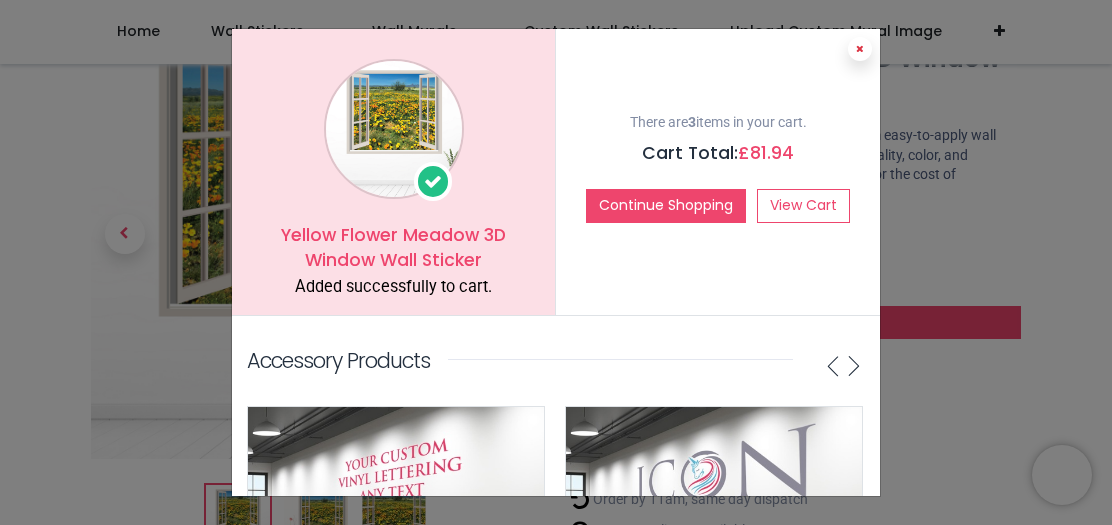 click at bounding box center (860, 49) 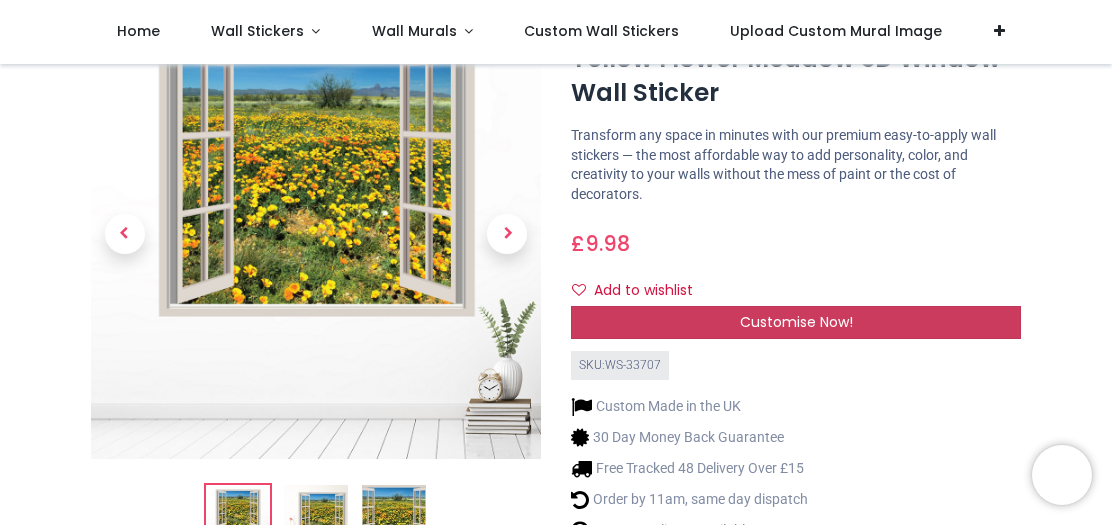 click on "Customise Now!" at bounding box center (796, 322) 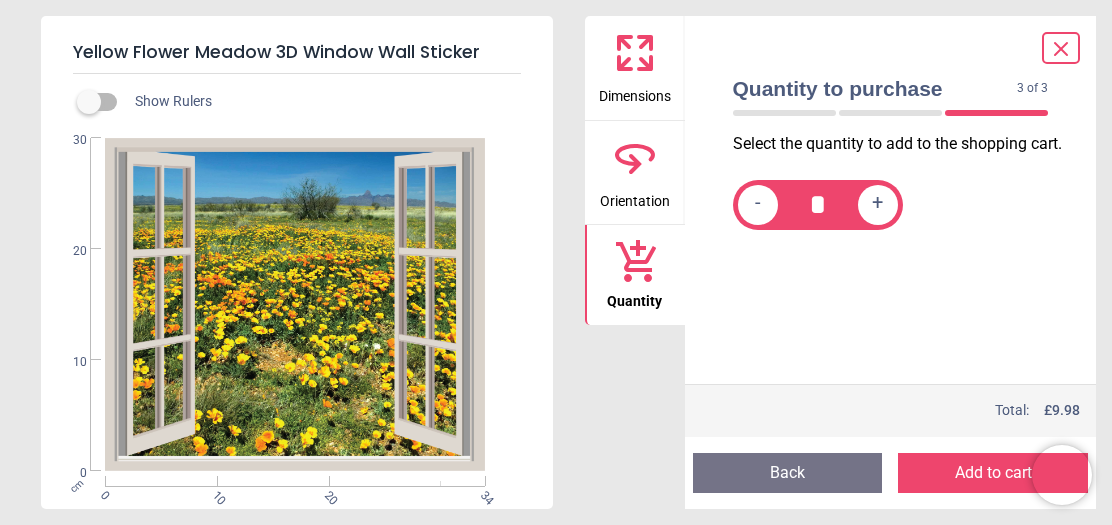 click on "Add to cart" at bounding box center [993, 473] 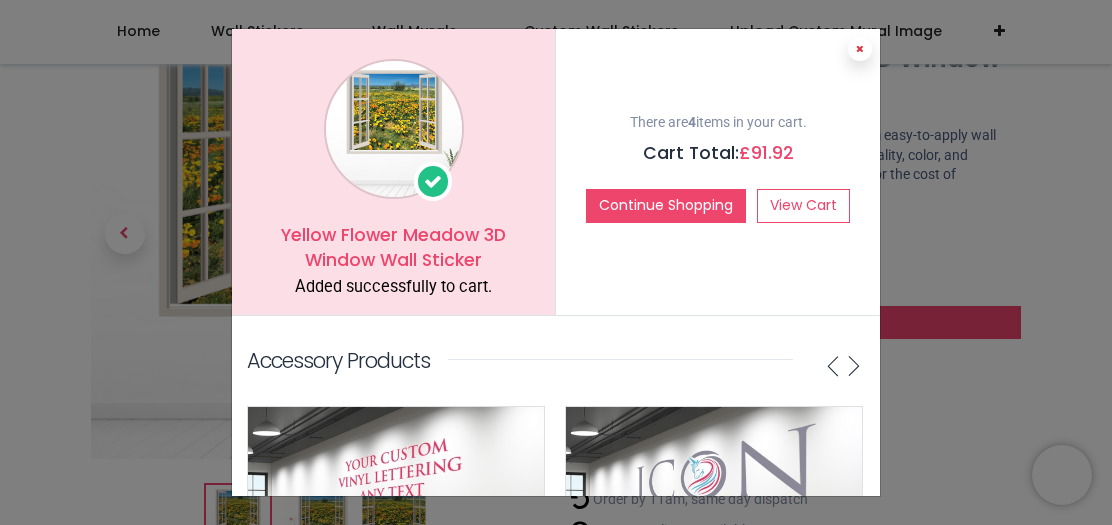click at bounding box center (860, 49) 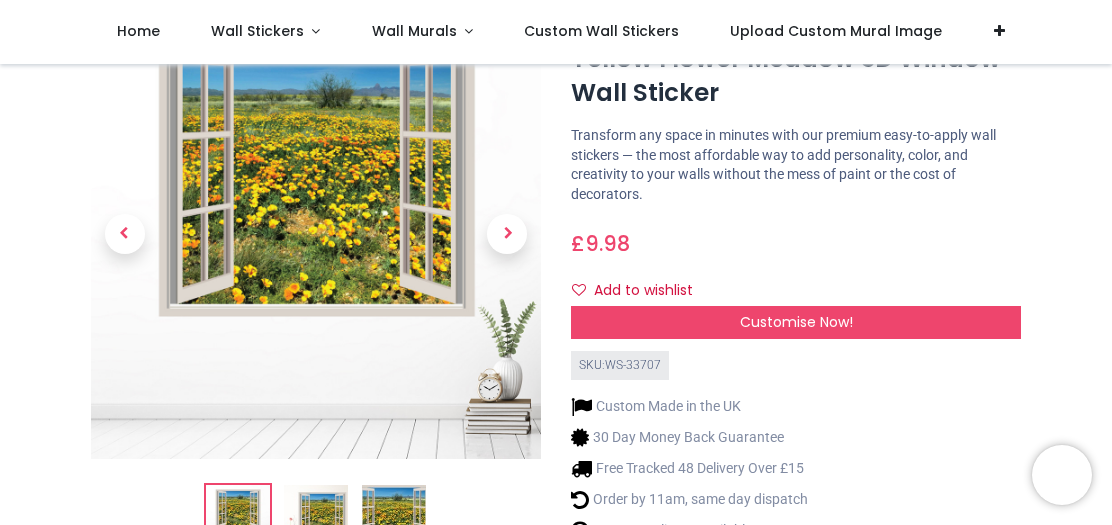 scroll, scrollTop: 0, scrollLeft: 0, axis: both 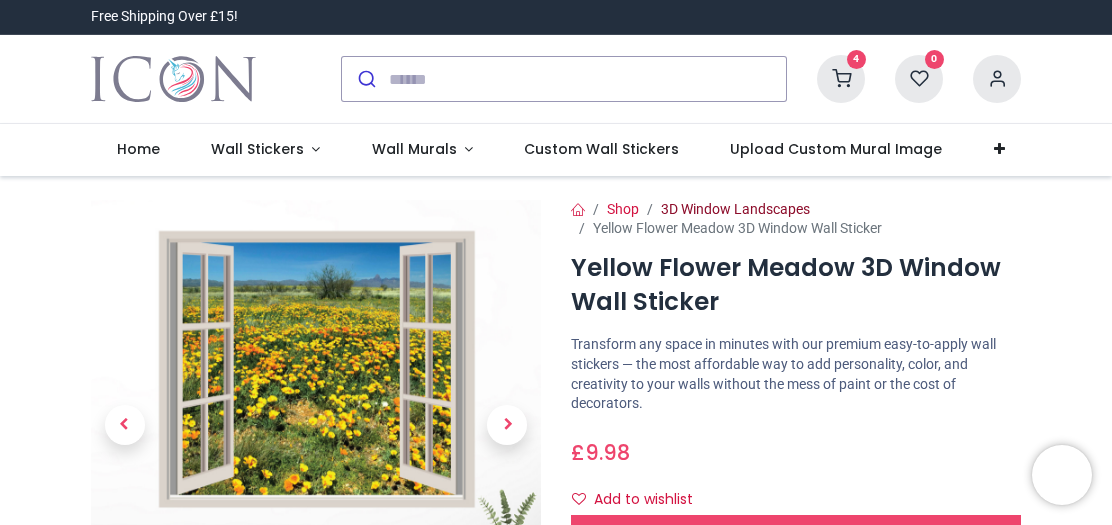 click on "3D Window Landscapes" at bounding box center [735, 209] 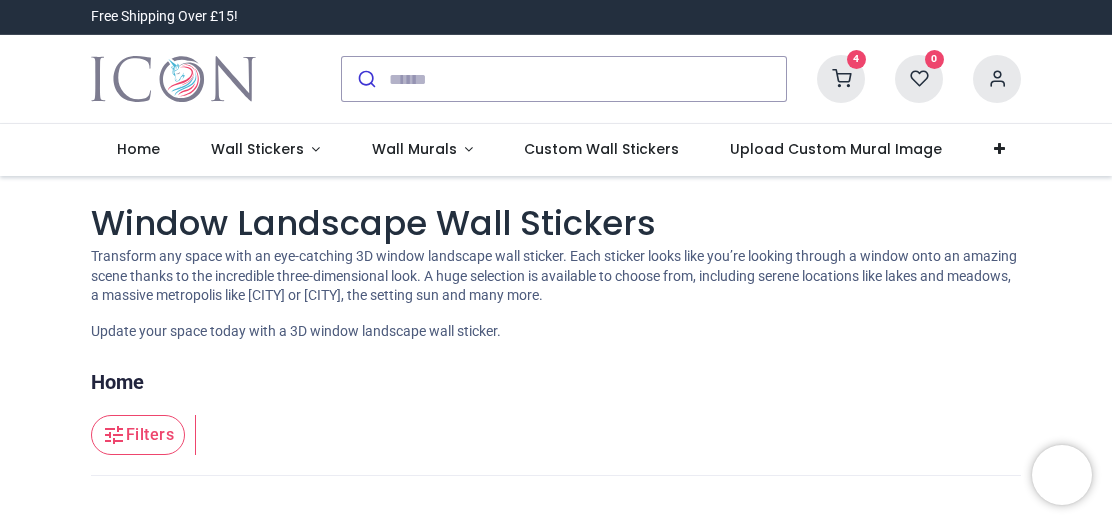 scroll, scrollTop: 0, scrollLeft: 0, axis: both 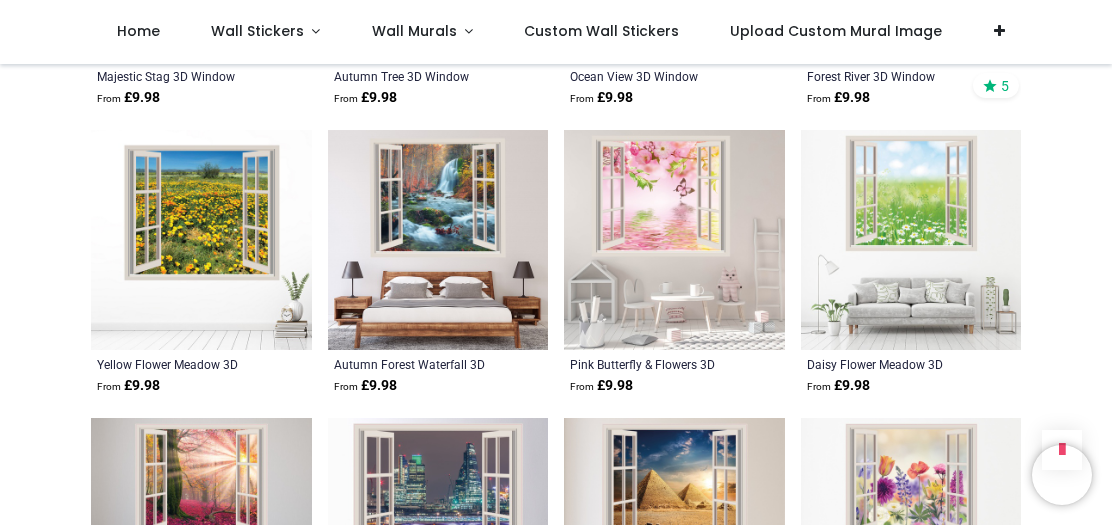 click at bounding box center [911, 240] 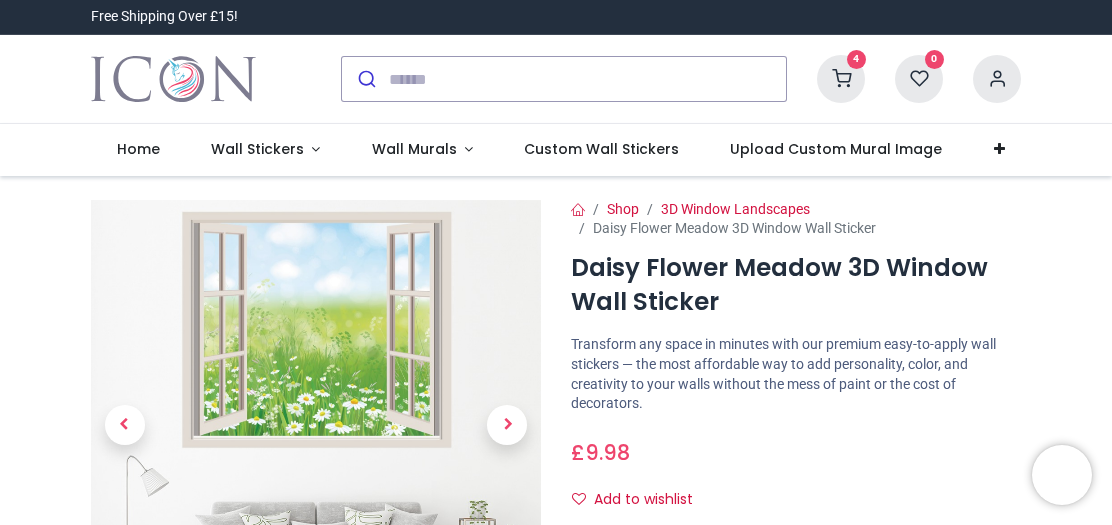 scroll, scrollTop: 0, scrollLeft: 0, axis: both 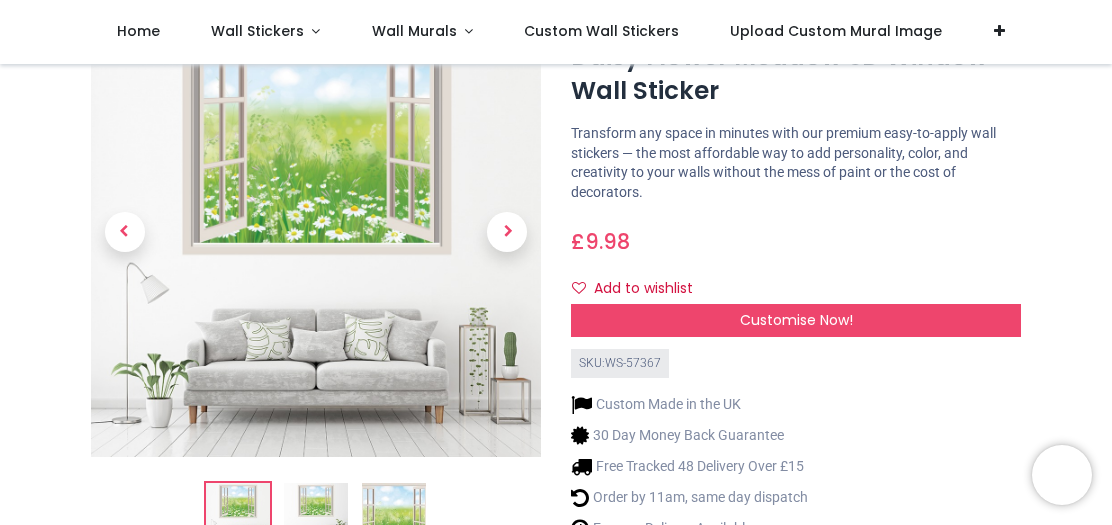 click on "Shop
3D Window Landscapes
Daisy Flower Meadow 3D Window Wall Sticker
Daisy Flower Meadow 3D Window Wall Sticker
https://www.iconwallstickers.co.uk/daisy-flower-meadow-3d-window-wall-sticker
https://www.iconwallstickers.co.uk/web/image/product.template/23309/image_1920?unique=bd81005
£  9.98 i" at bounding box center [796, 276] 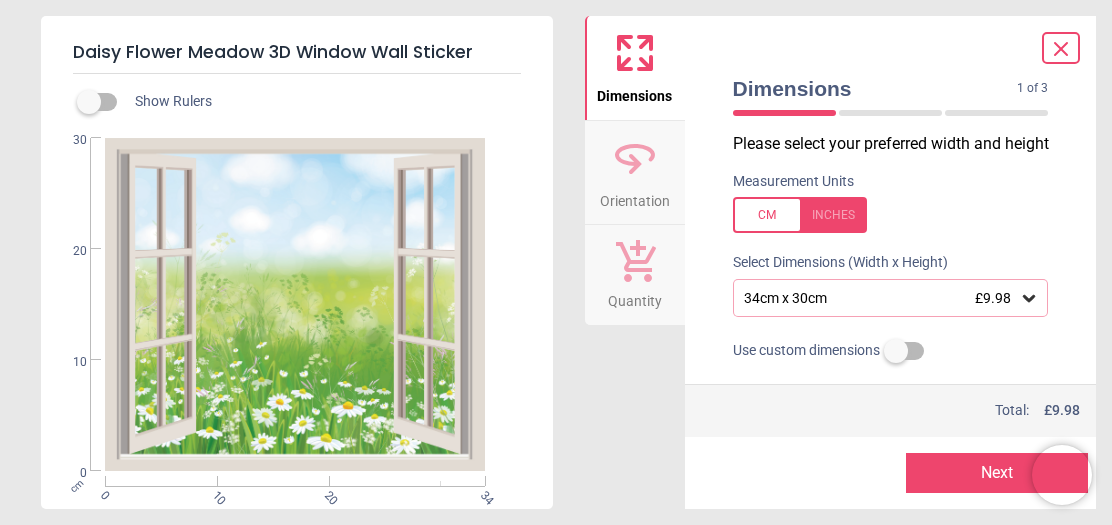 click on "Quantity" at bounding box center (635, 275) 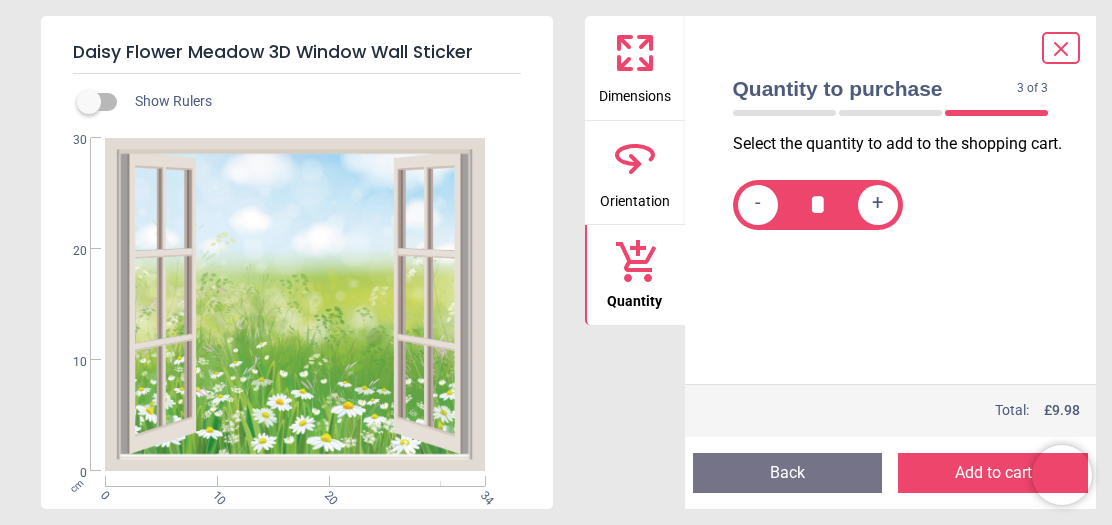 click 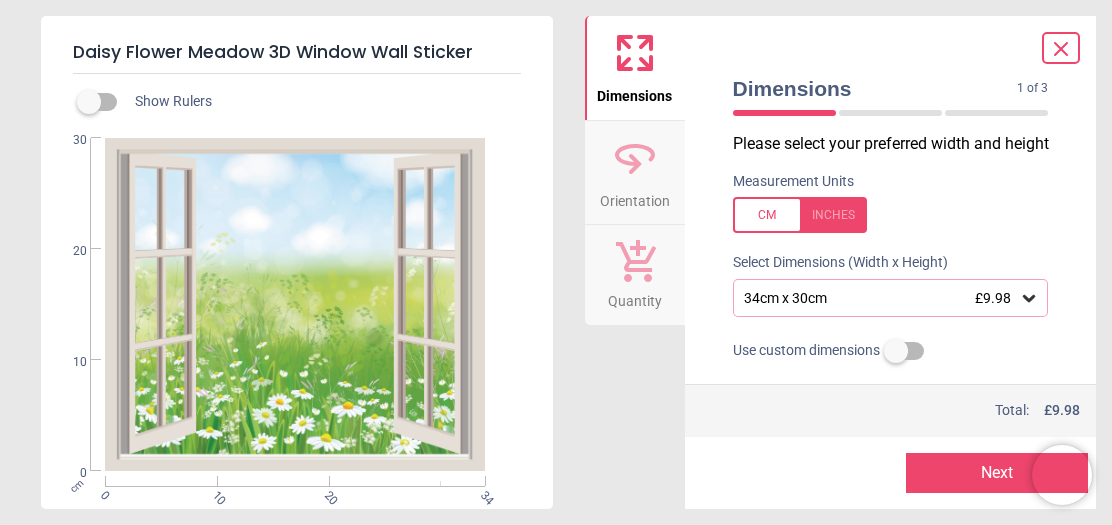 click on "34cm  x  30cm       £9.98" at bounding box center [891, 298] 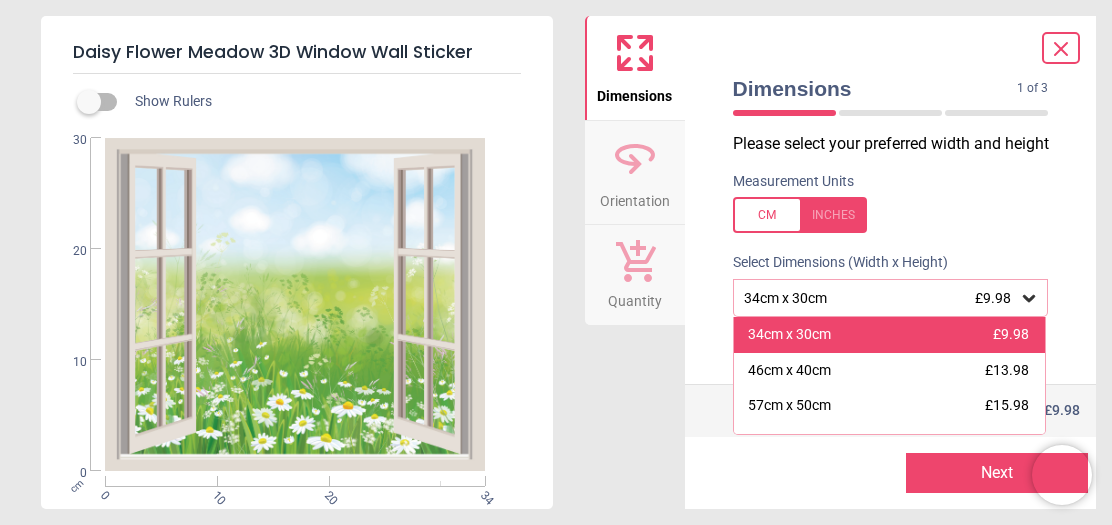 scroll, scrollTop: 204, scrollLeft: 0, axis: vertical 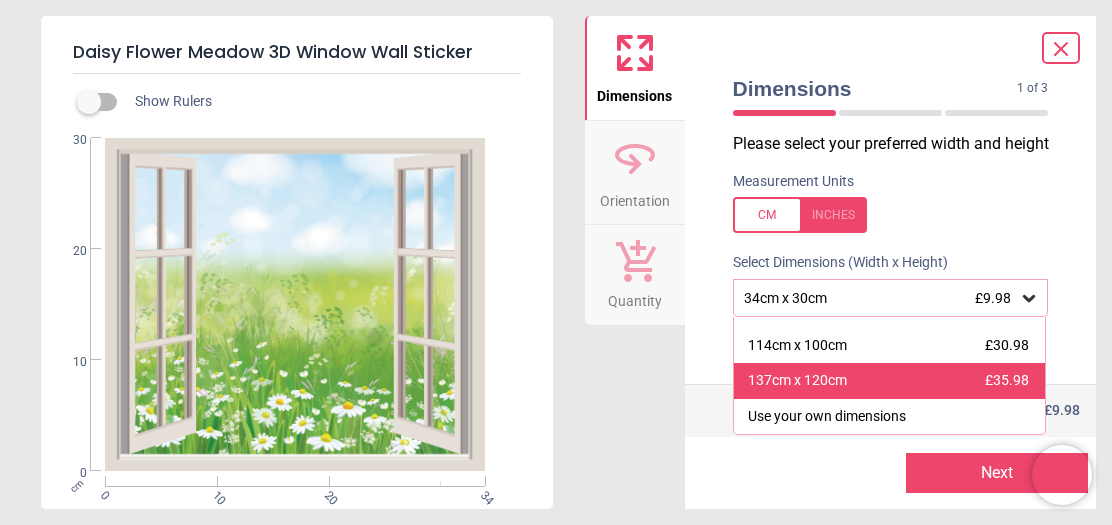 click on "137cm  x  120cm" at bounding box center [797, 381] 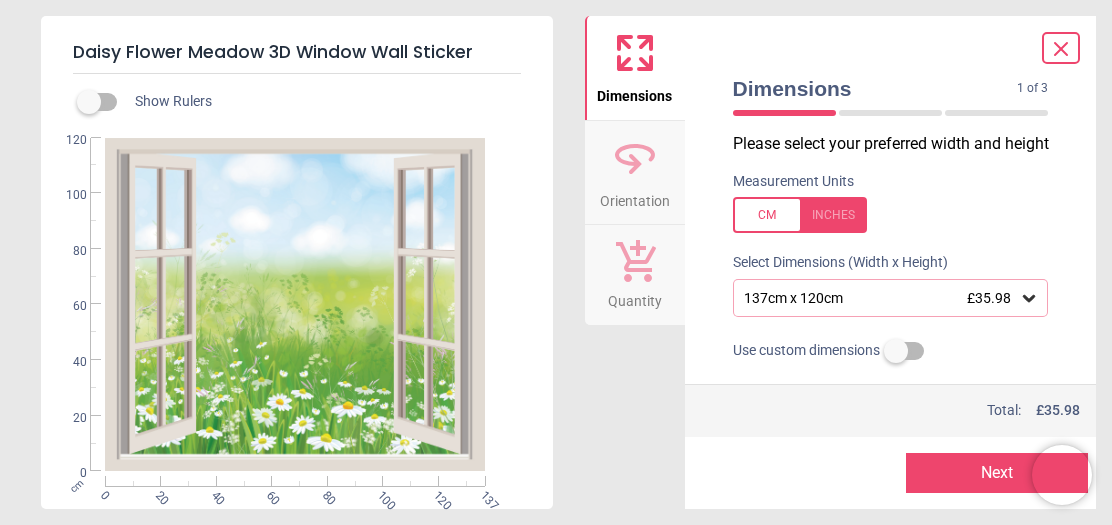click on "Next" at bounding box center [997, 473] 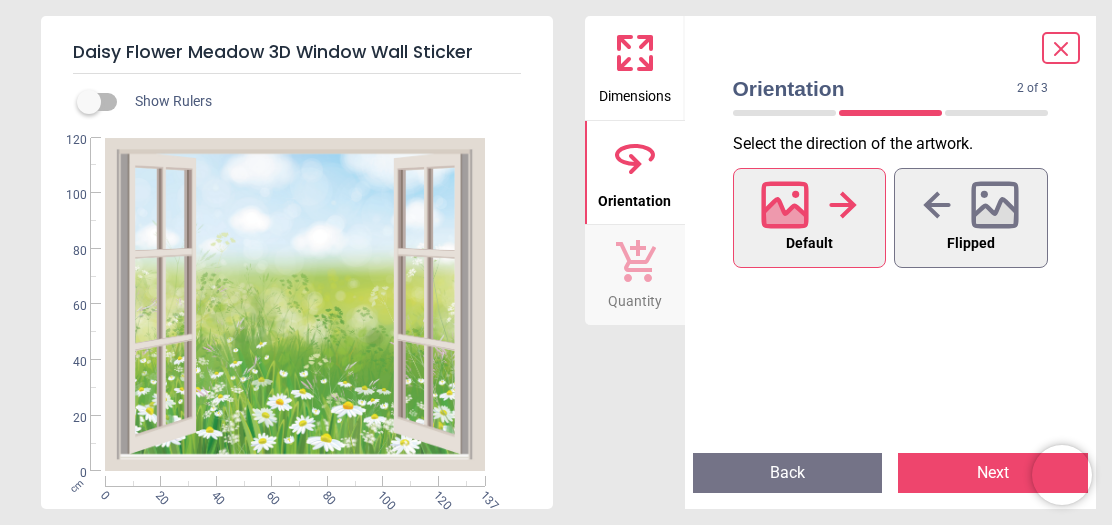 click on "Next" at bounding box center [993, 473] 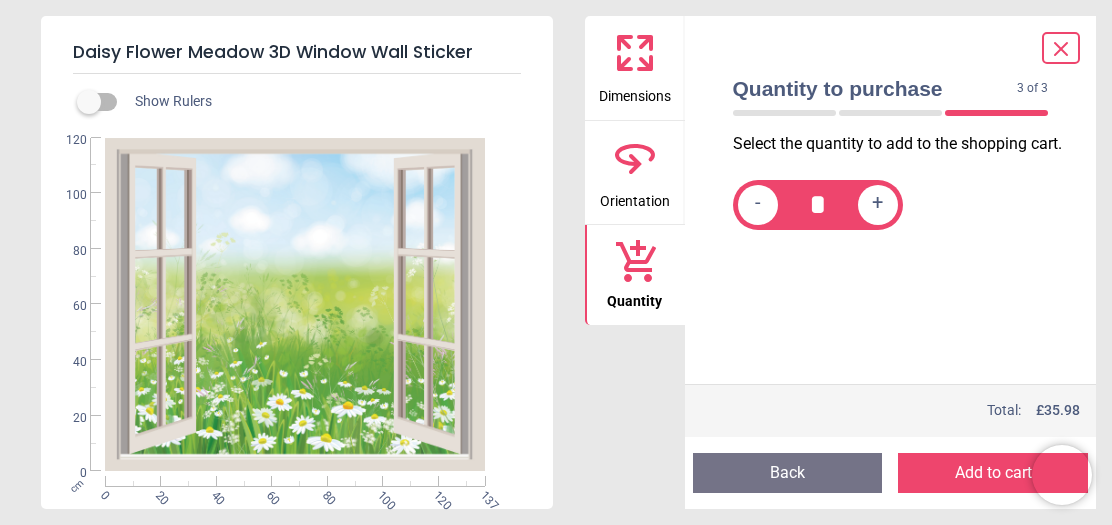 click on "Add to cart" at bounding box center [993, 473] 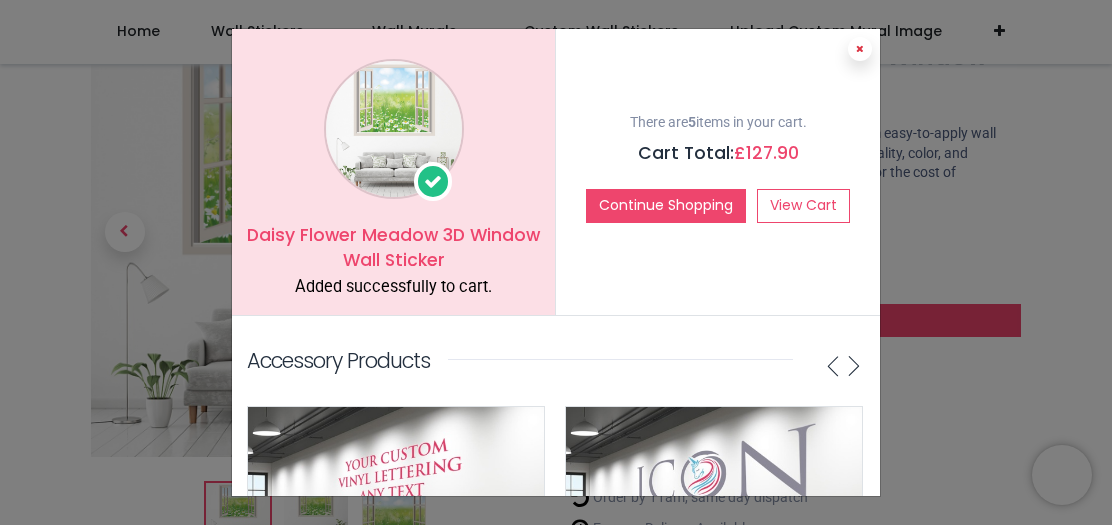 click at bounding box center [860, 49] 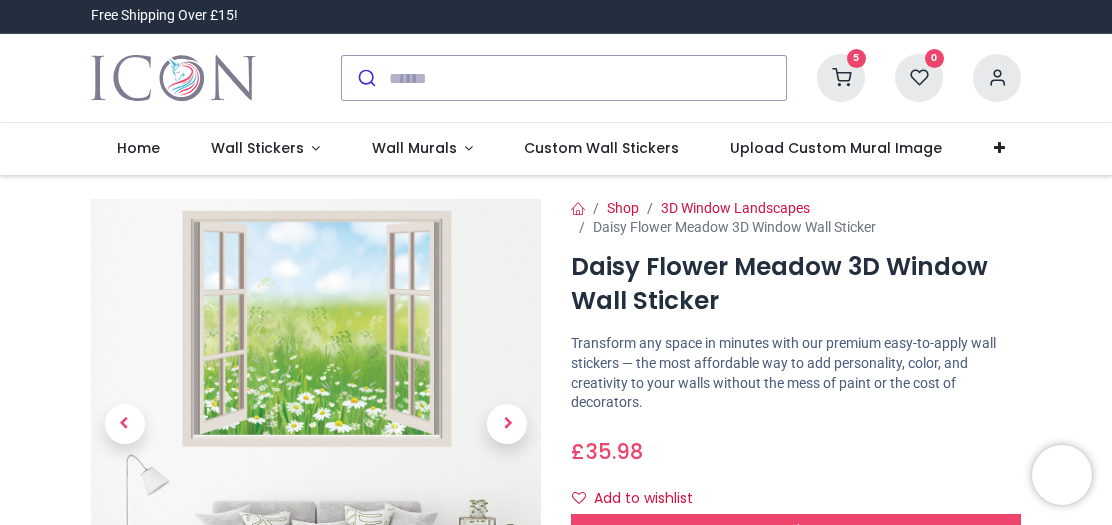 scroll, scrollTop: 0, scrollLeft: 0, axis: both 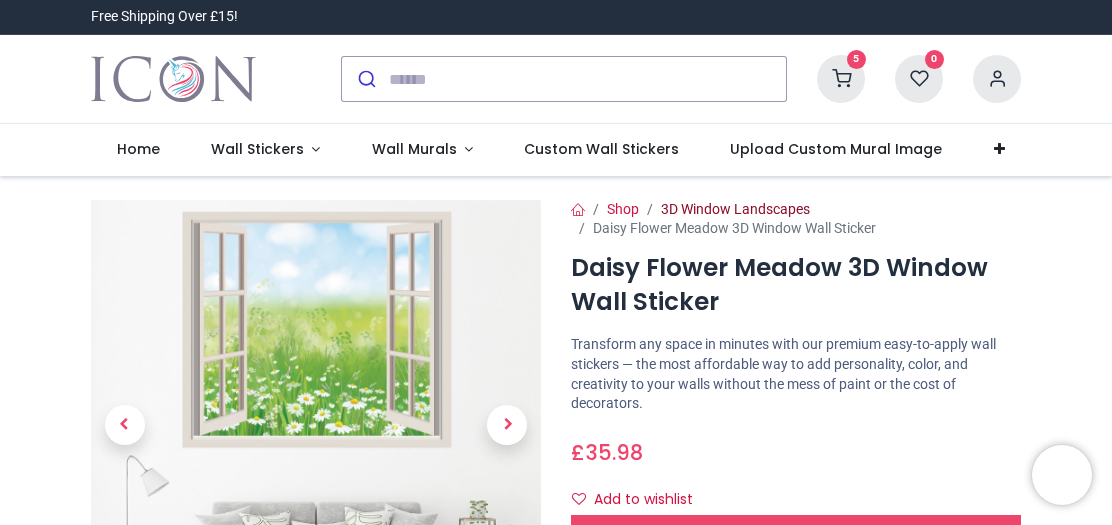 click on "3D Window Landscapes" at bounding box center (735, 209) 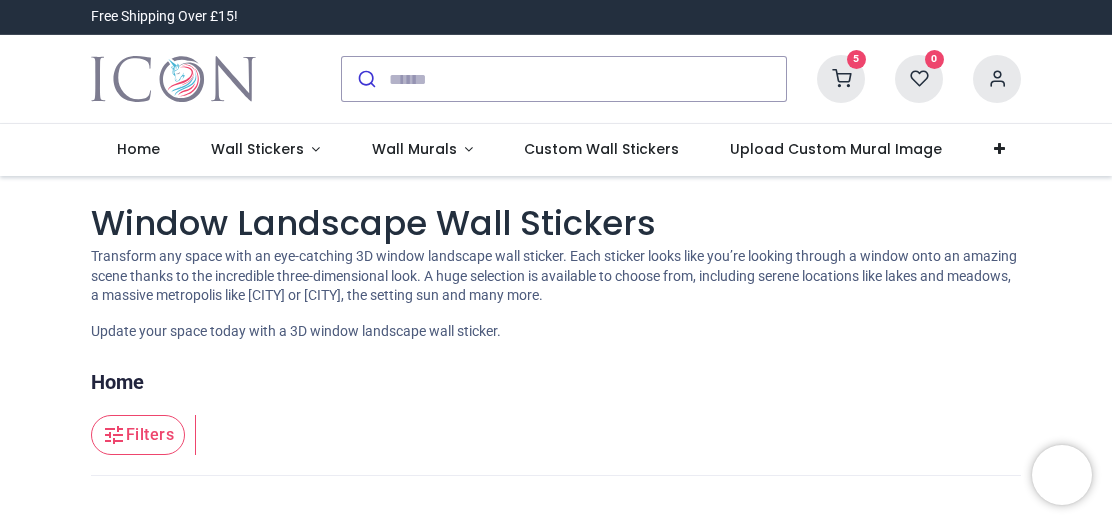 scroll, scrollTop: 0, scrollLeft: 0, axis: both 